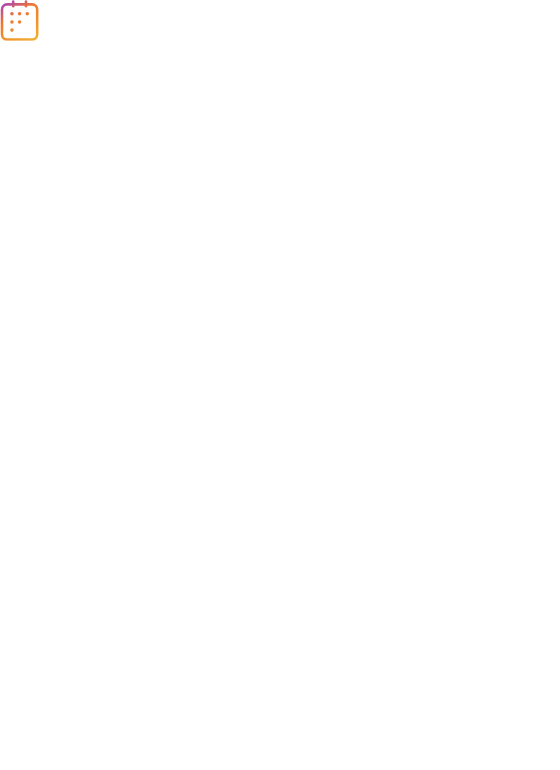 scroll, scrollTop: 0, scrollLeft: 0, axis: both 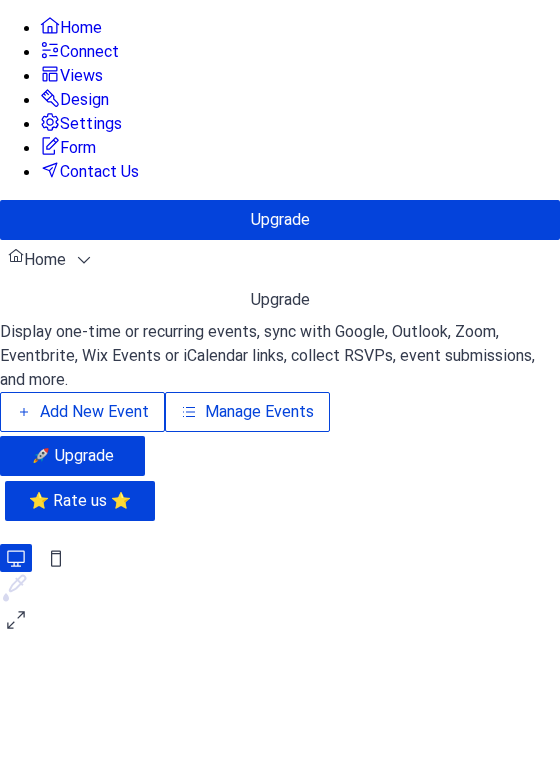 drag, startPoint x: 375, startPoint y: 302, endPoint x: 387, endPoint y: 304, distance: 12.165525 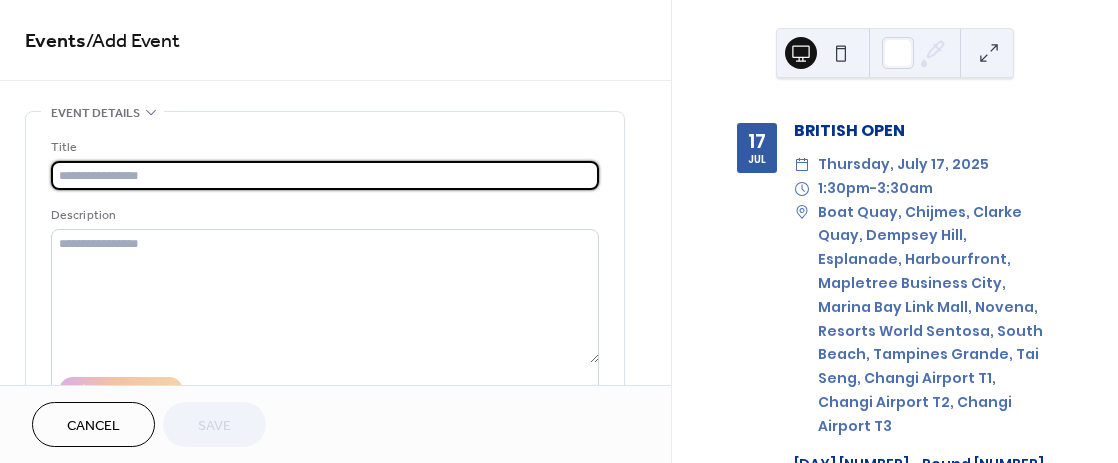 scroll, scrollTop: 0, scrollLeft: 0, axis: both 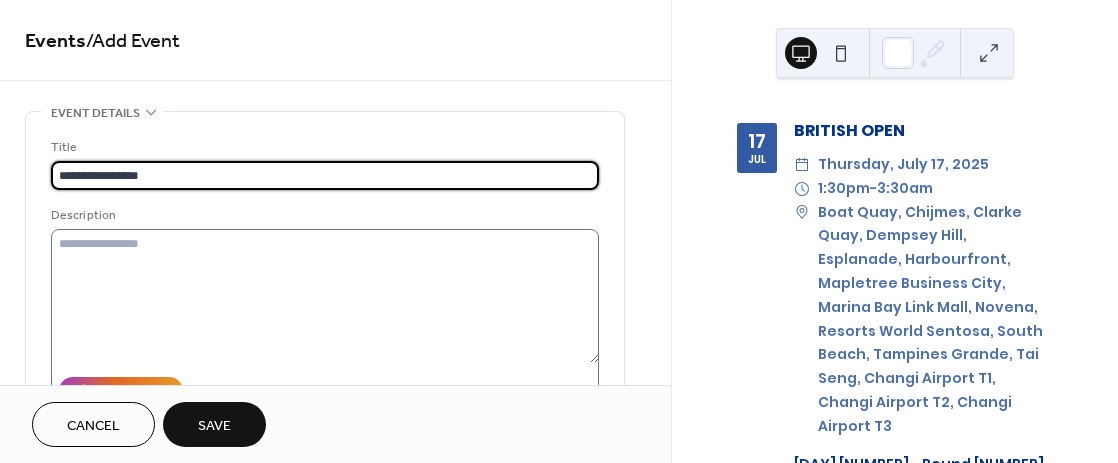 type on "**********" 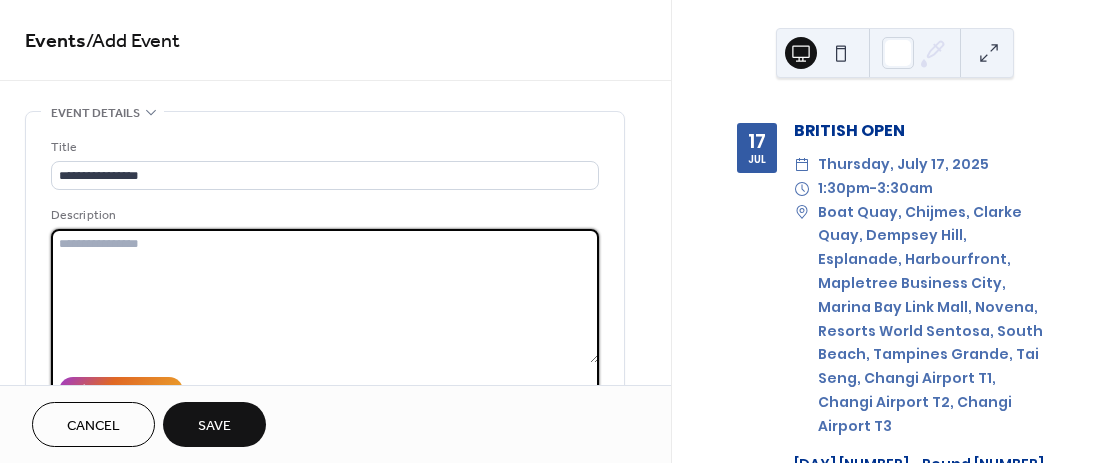 click at bounding box center (325, 296) 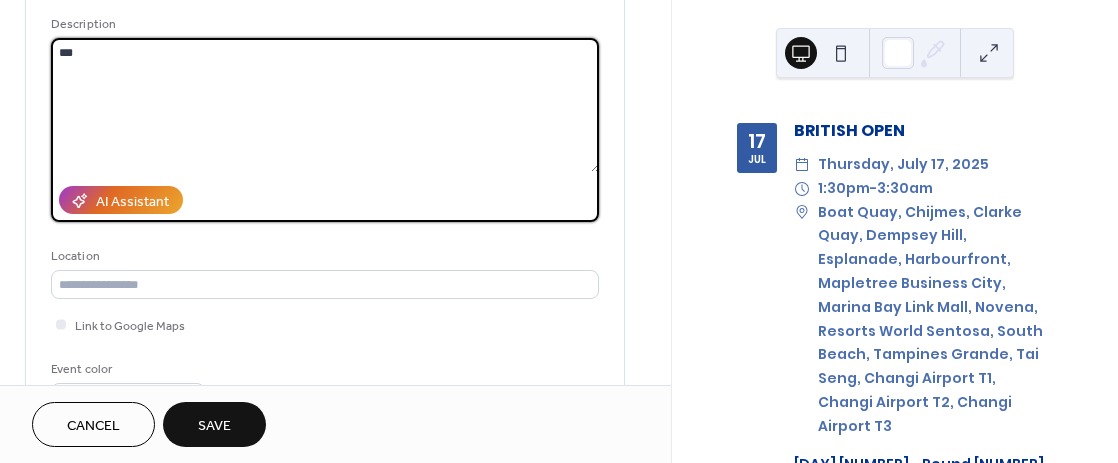 scroll, scrollTop: 200, scrollLeft: 0, axis: vertical 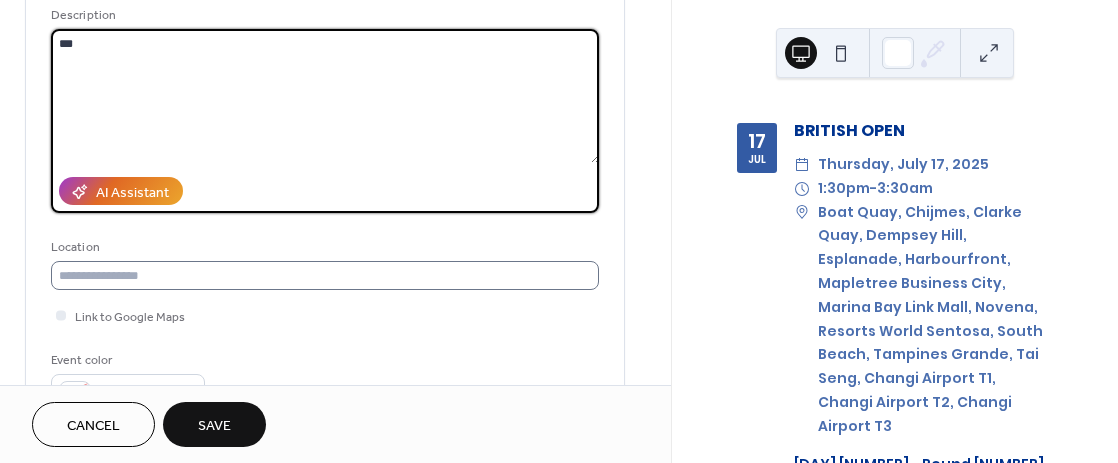 type on "***" 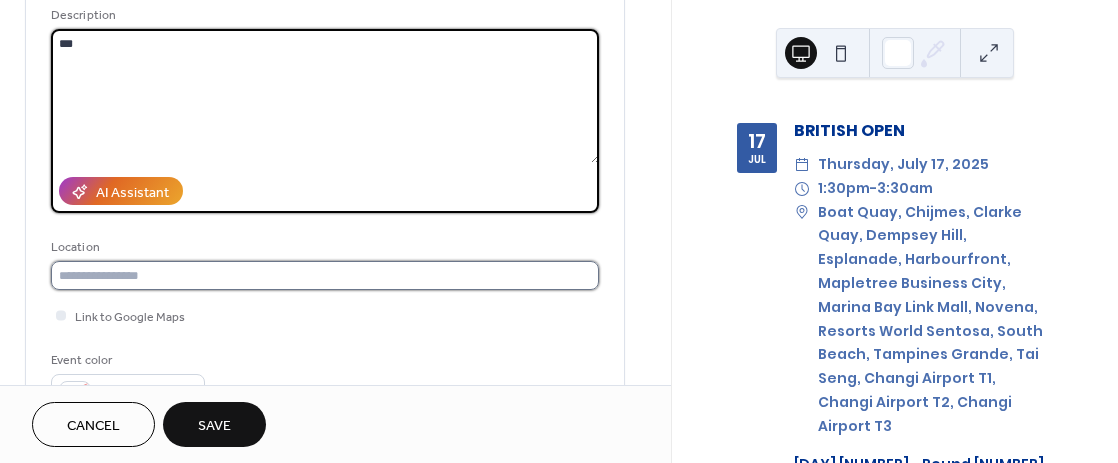 click at bounding box center (325, 275) 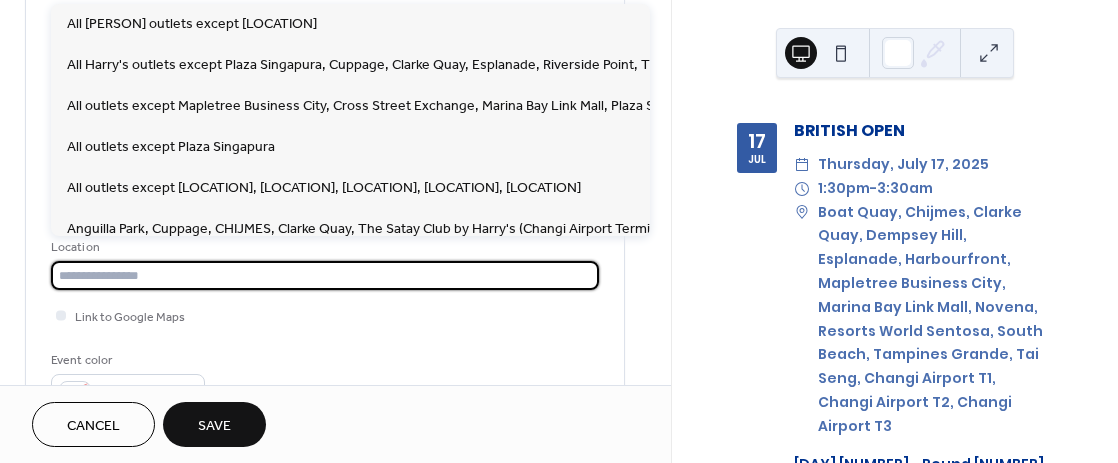paste on "**********" 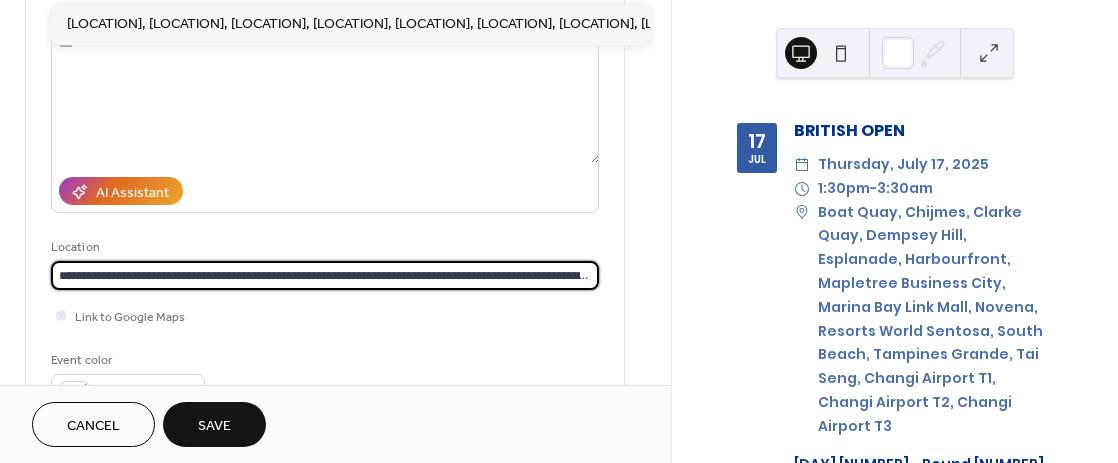 scroll, scrollTop: 0, scrollLeft: 987, axis: horizontal 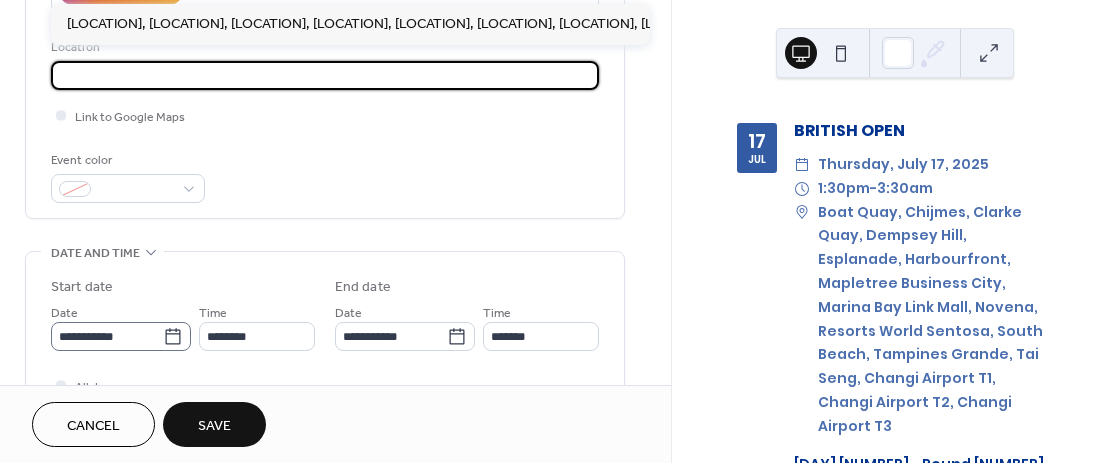 type on "**********" 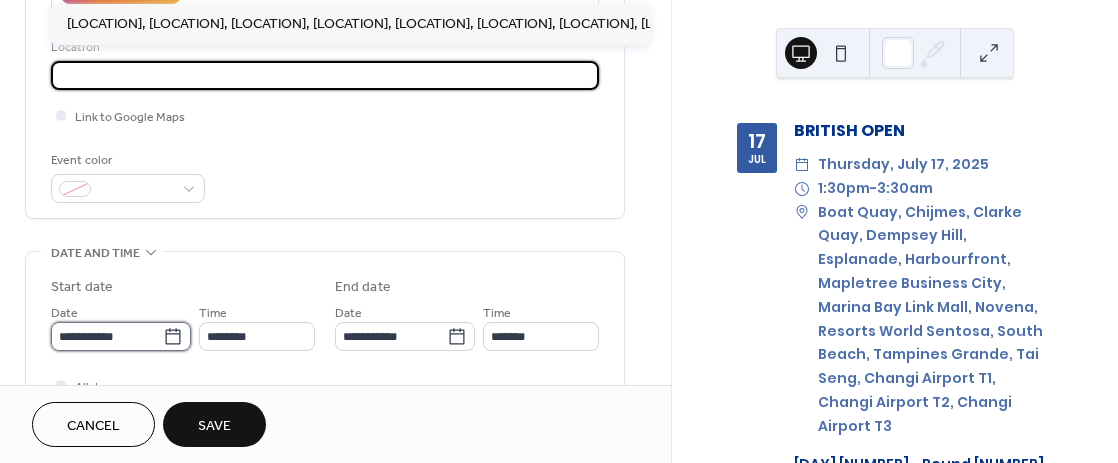 click on "**********" at bounding box center [107, 336] 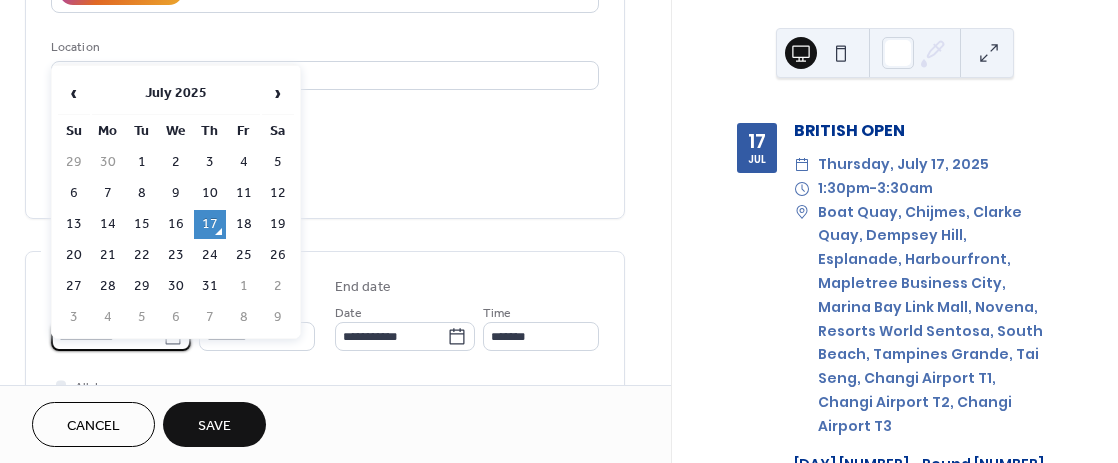 scroll, scrollTop: 0, scrollLeft: 0, axis: both 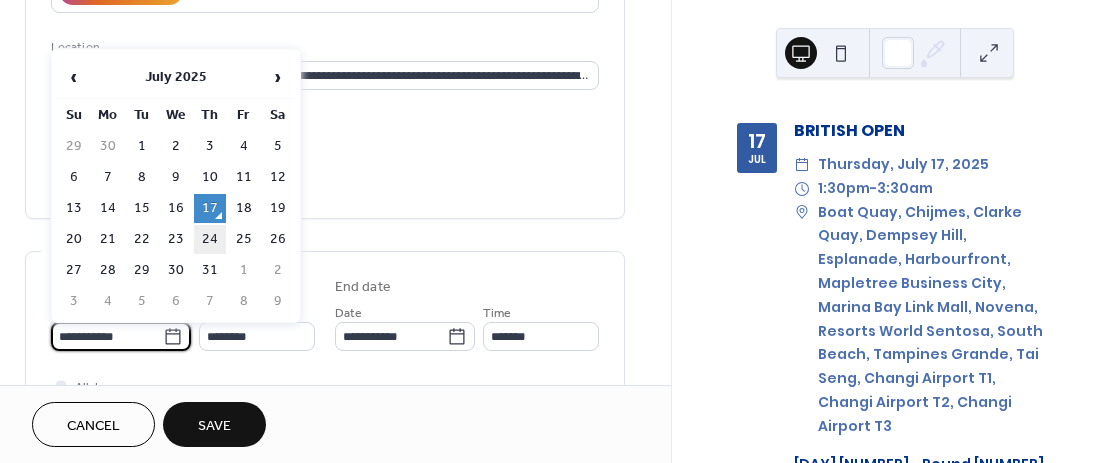 click on "24" at bounding box center (210, 239) 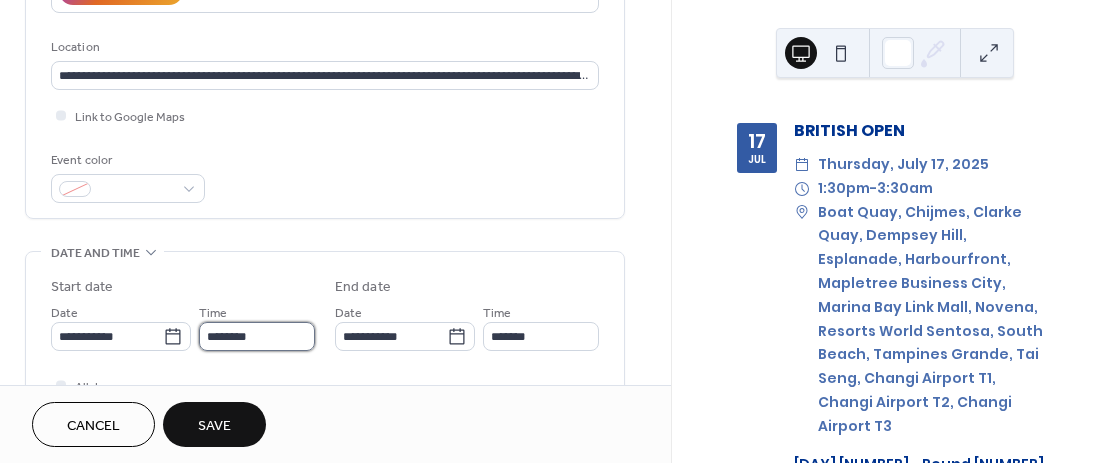 click on "********" at bounding box center [257, 336] 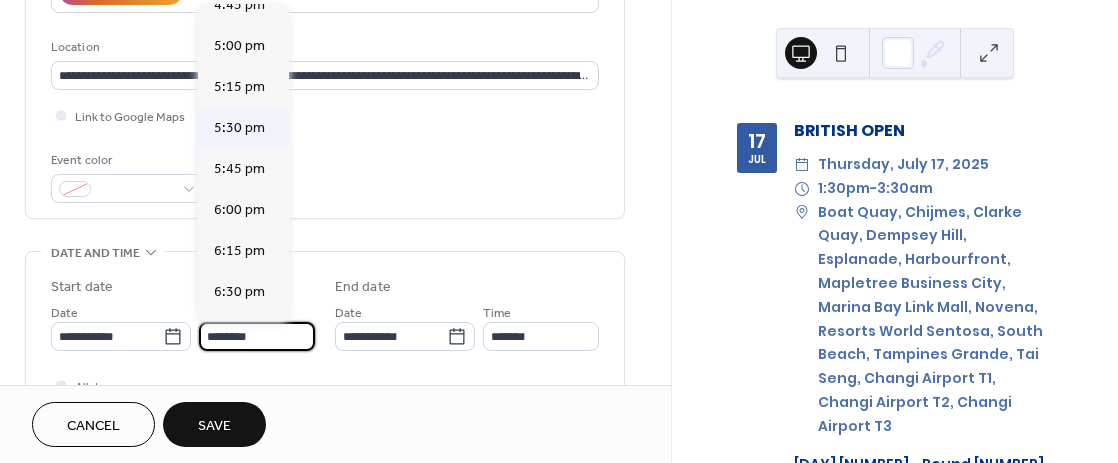 scroll, scrollTop: 2768, scrollLeft: 0, axis: vertical 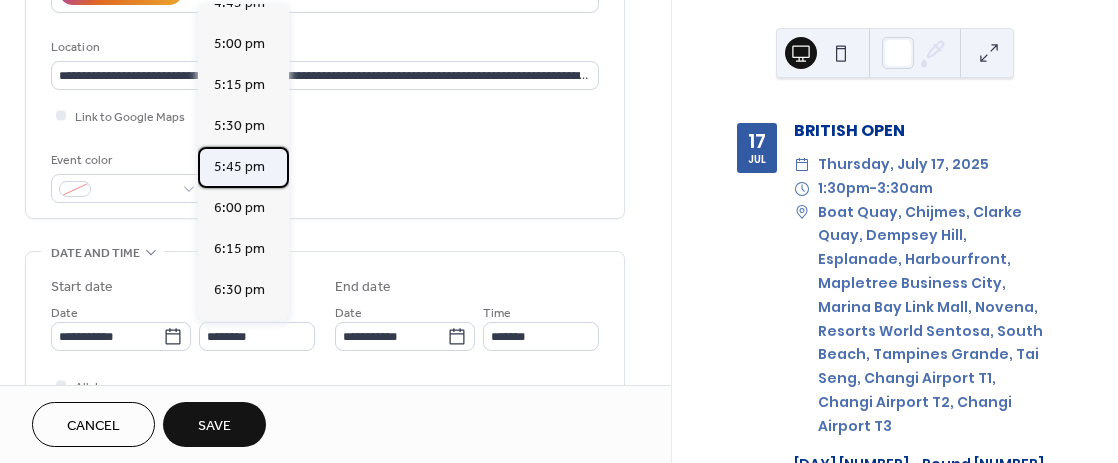 click on "5:45 pm" at bounding box center [239, 167] 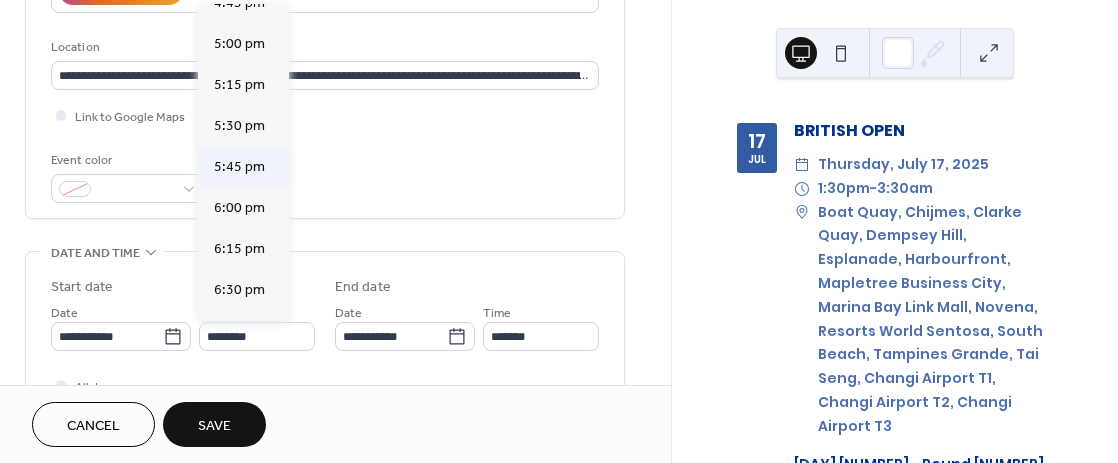 type on "*******" 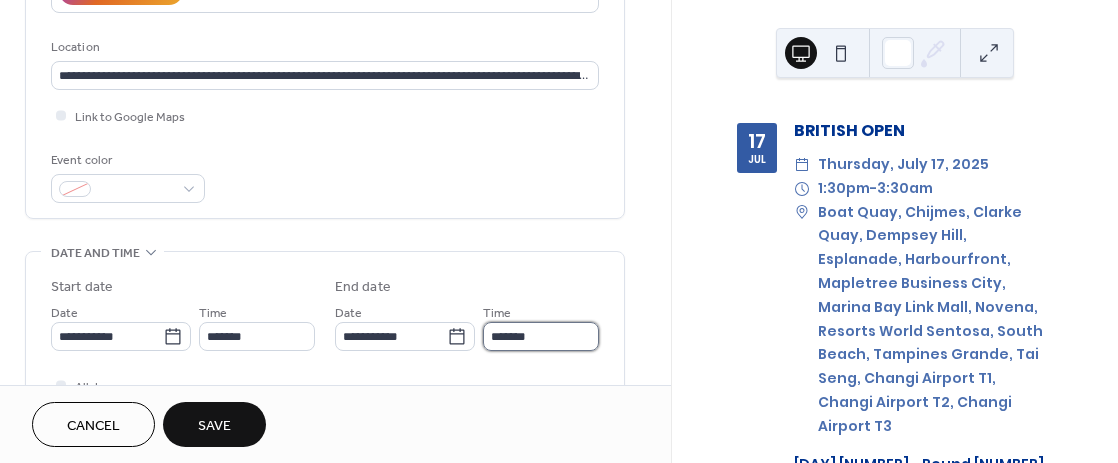 click on "*******" at bounding box center (541, 336) 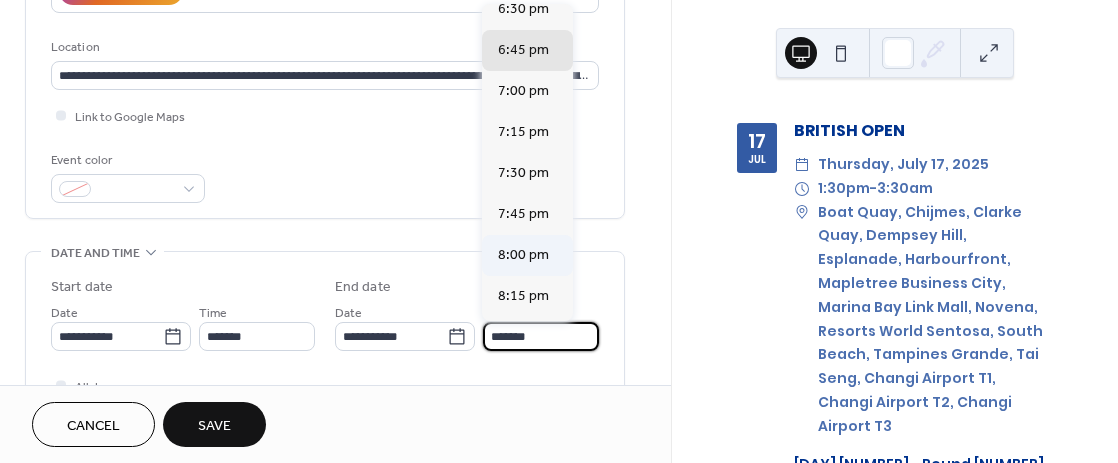 scroll, scrollTop: 100, scrollLeft: 0, axis: vertical 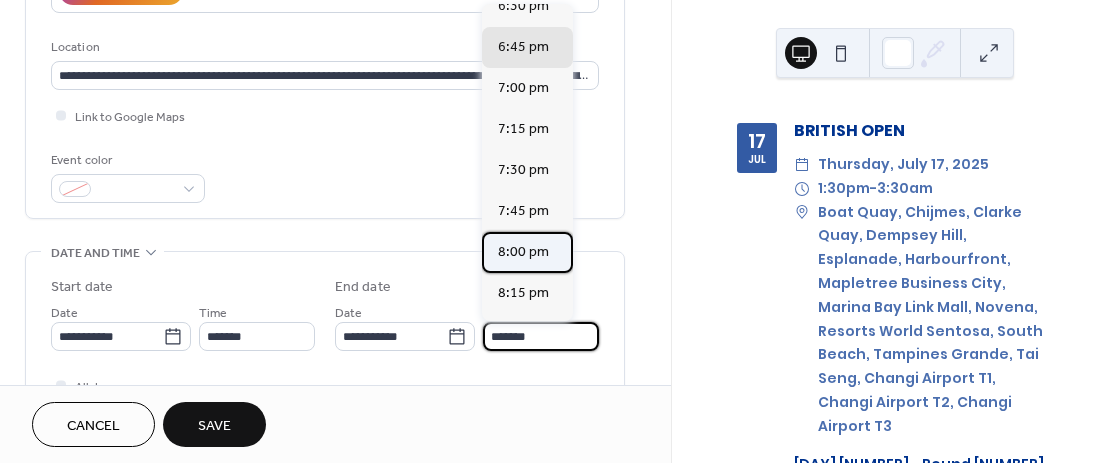 click on "8:00 pm" at bounding box center (523, 252) 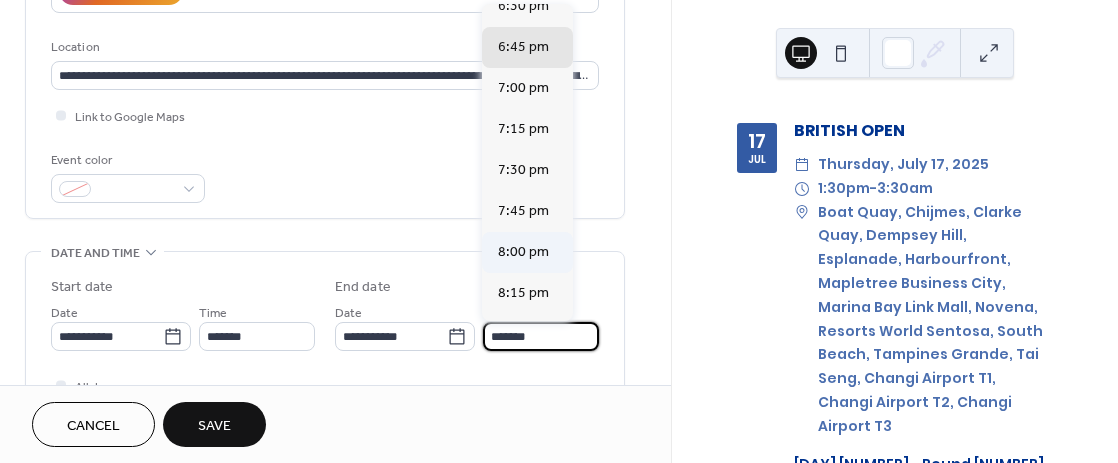 type on "*******" 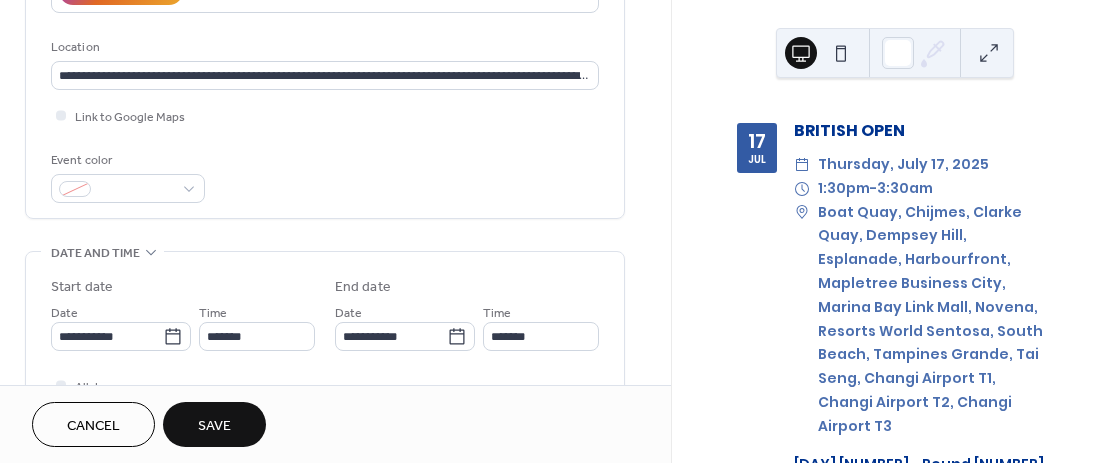 click on "Save" at bounding box center (214, 426) 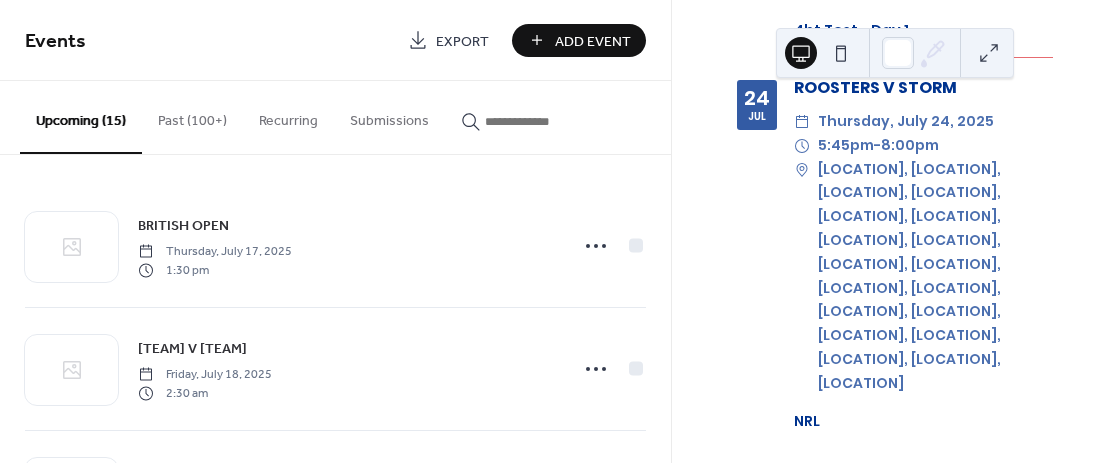 scroll, scrollTop: 4203, scrollLeft: 0, axis: vertical 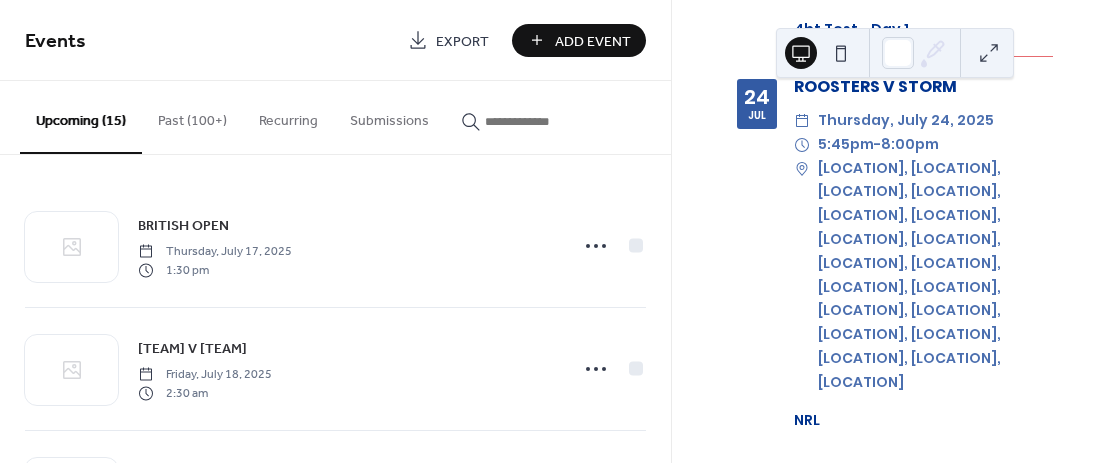 click on "Add Event" at bounding box center (593, 41) 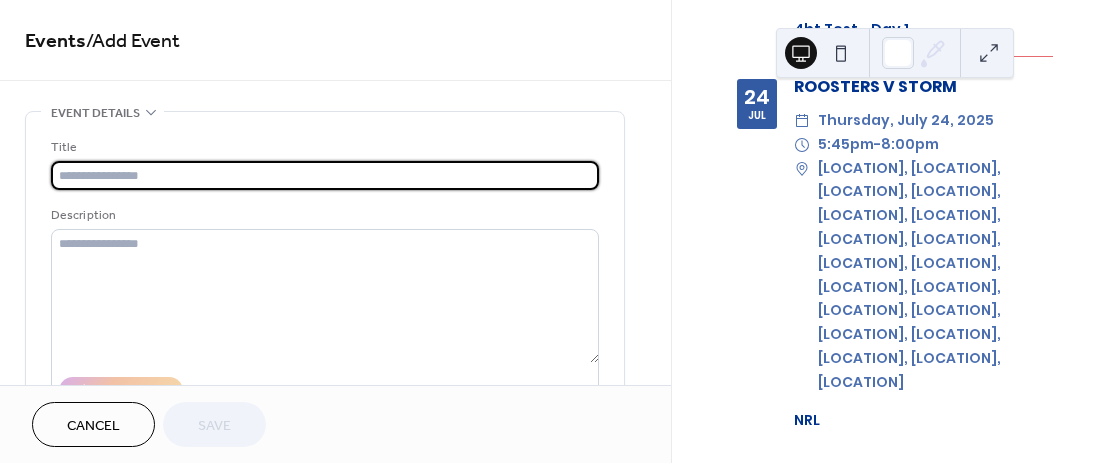 click at bounding box center [325, 175] 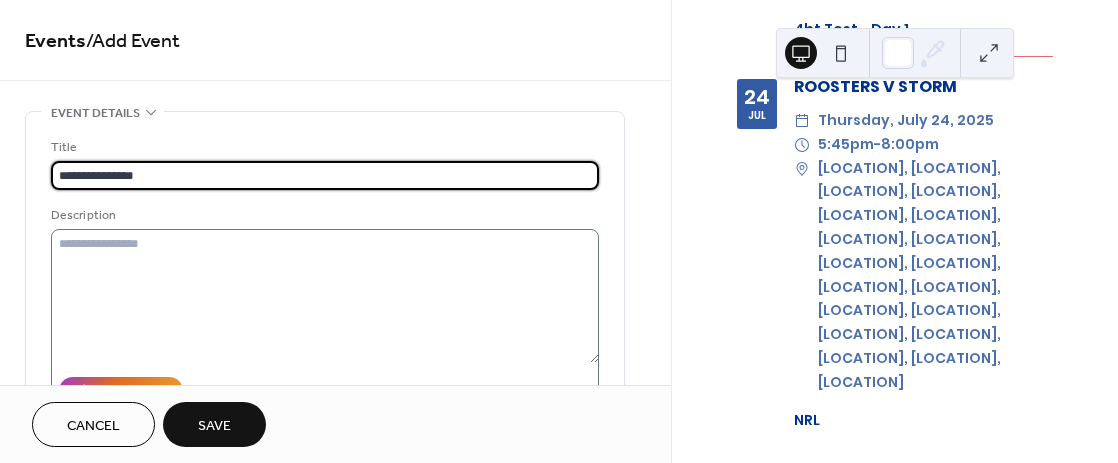 type on "**********" 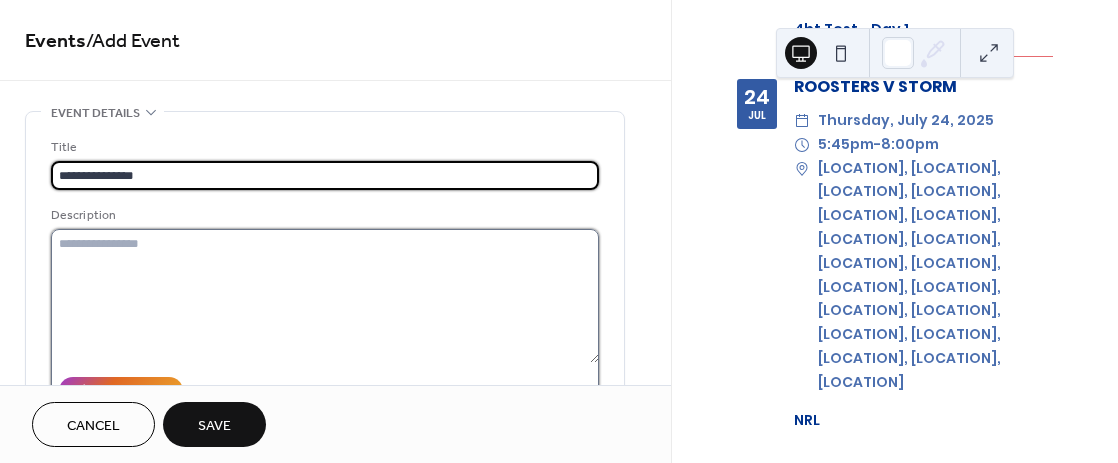 click at bounding box center [325, 296] 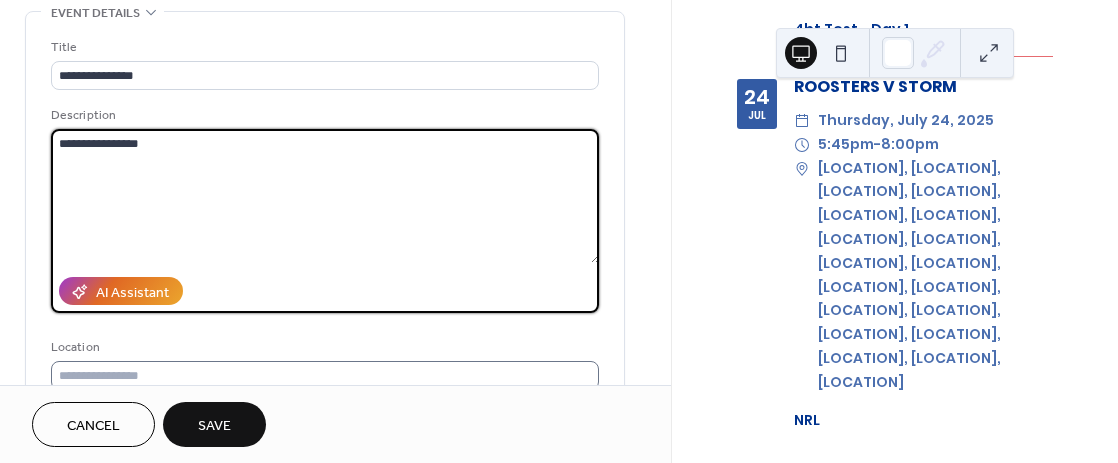 scroll, scrollTop: 200, scrollLeft: 0, axis: vertical 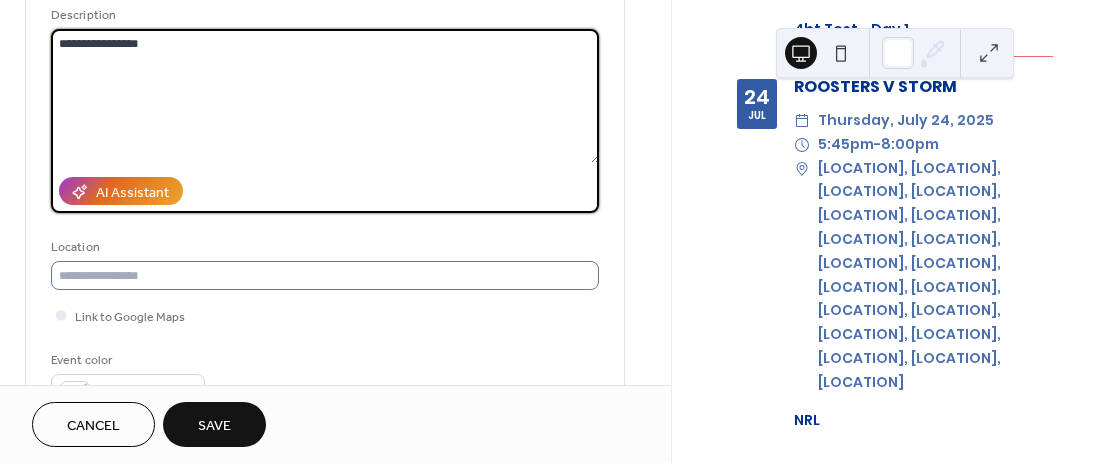 type on "**********" 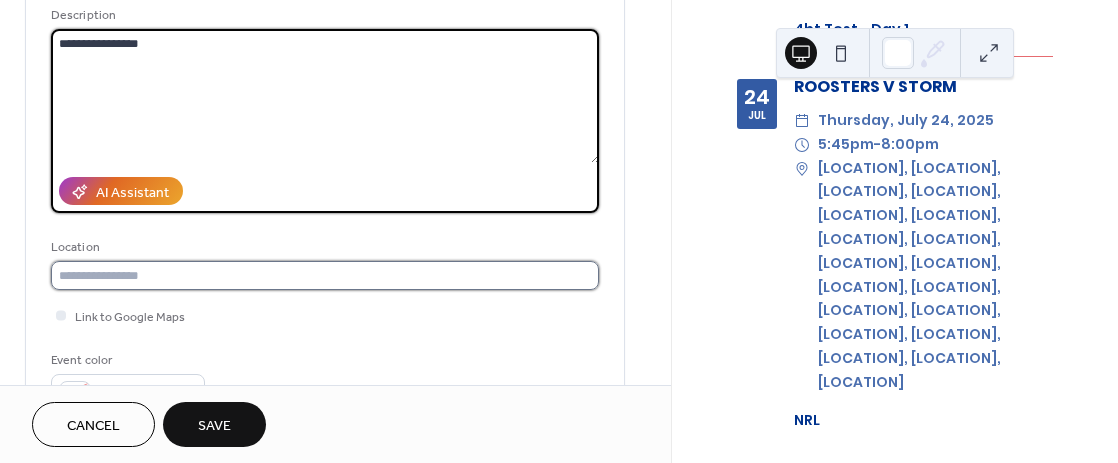 click at bounding box center (325, 275) 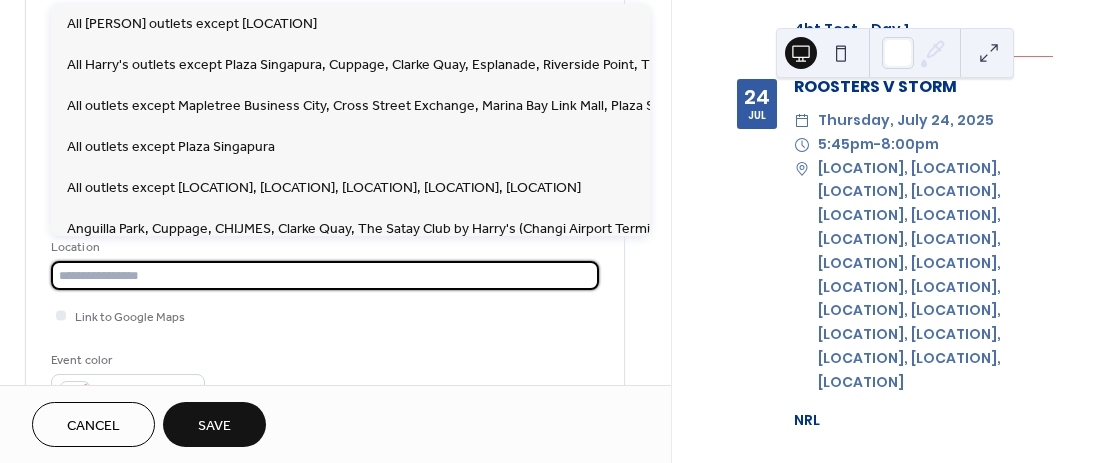 click at bounding box center [325, 275] 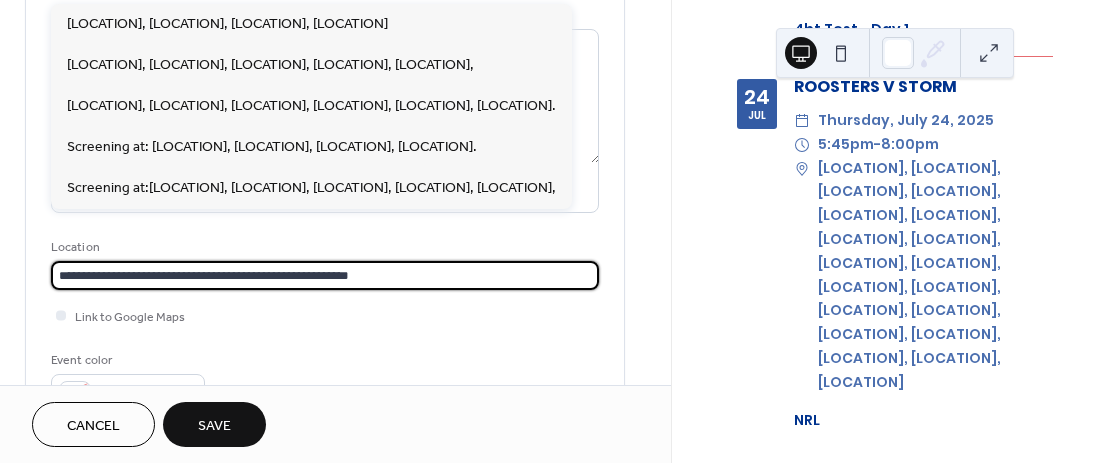 scroll, scrollTop: 0, scrollLeft: 0, axis: both 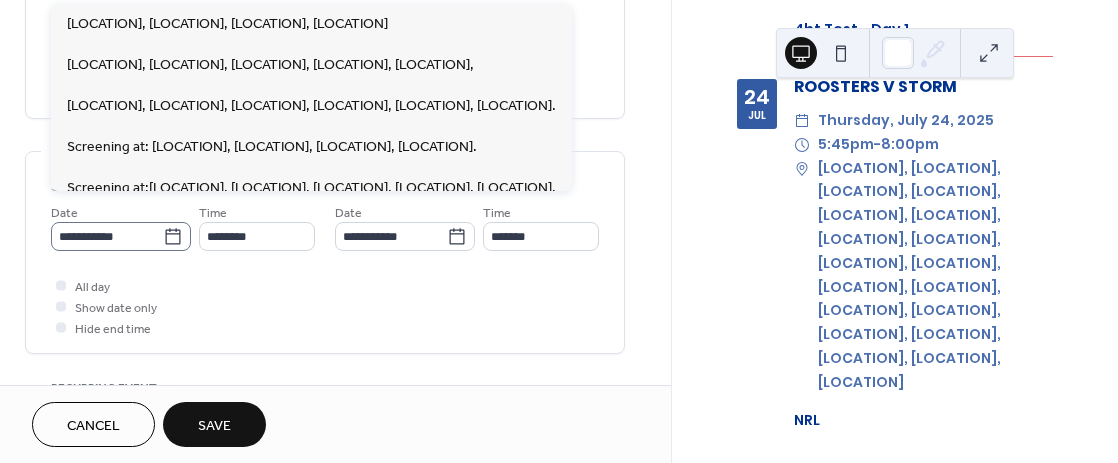 type on "**********" 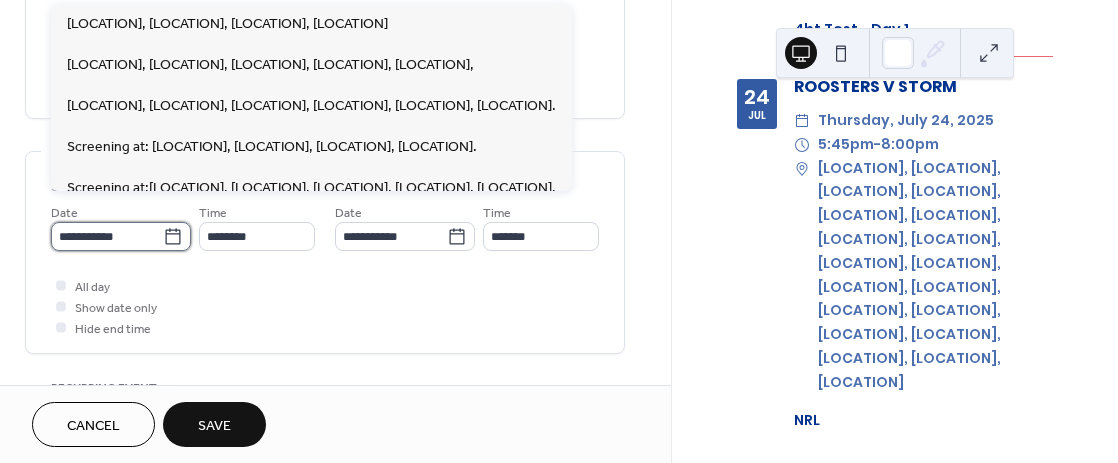 click on "**********" at bounding box center (107, 236) 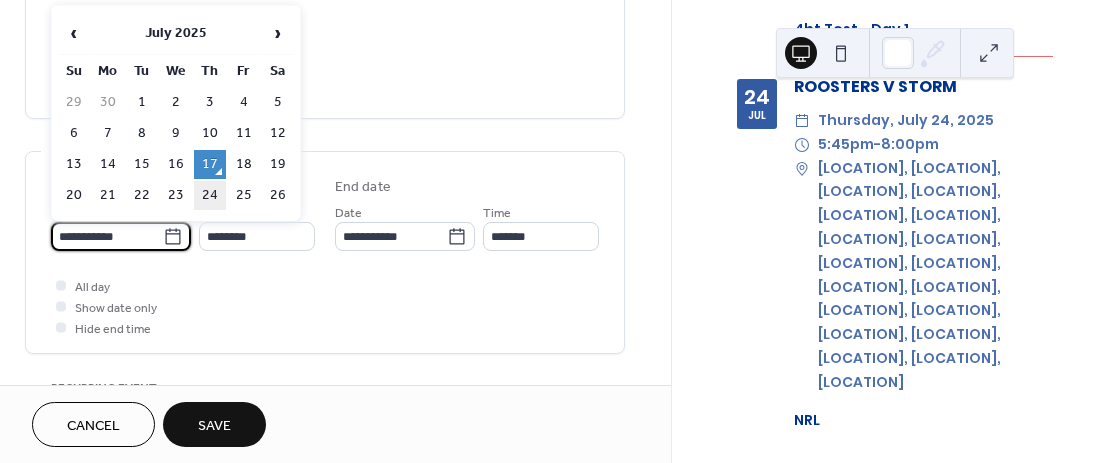 click on "24" at bounding box center (210, 195) 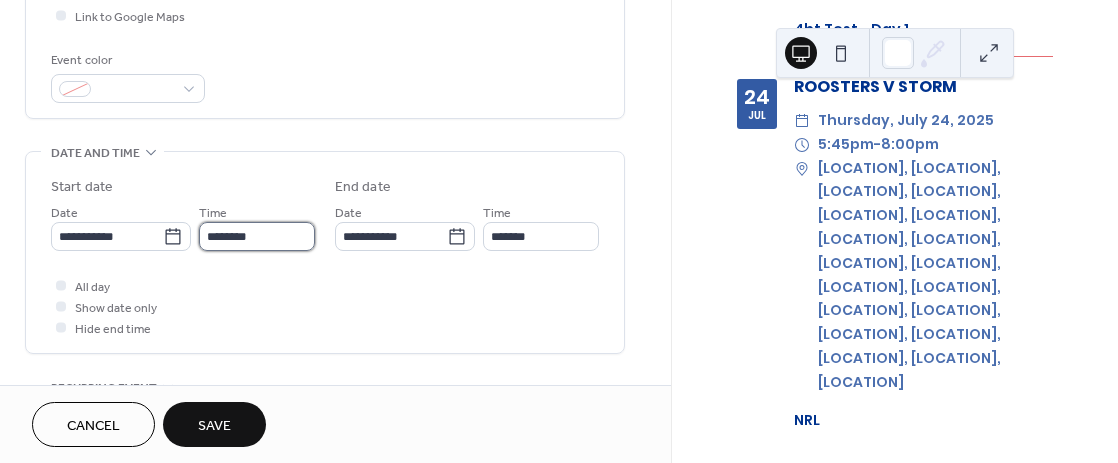 click on "********" at bounding box center (257, 236) 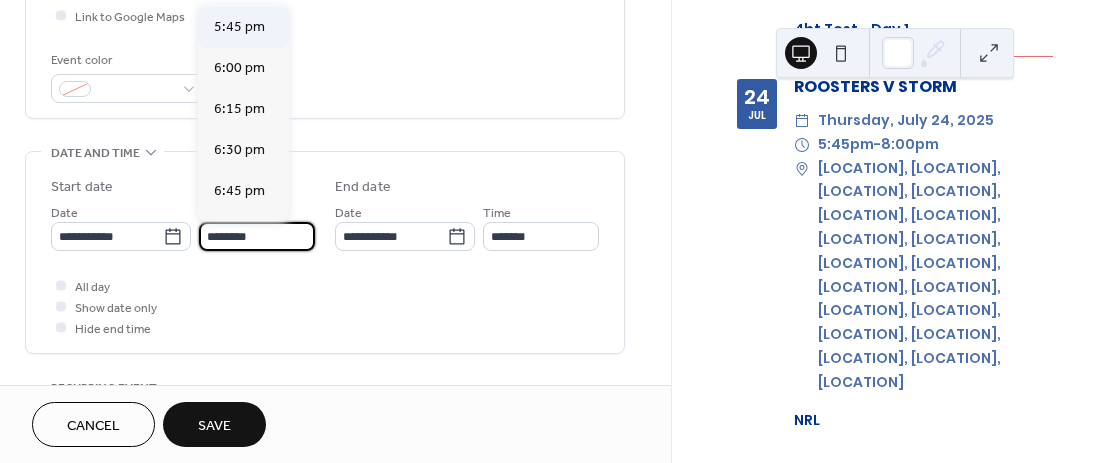 scroll, scrollTop: 2968, scrollLeft: 0, axis: vertical 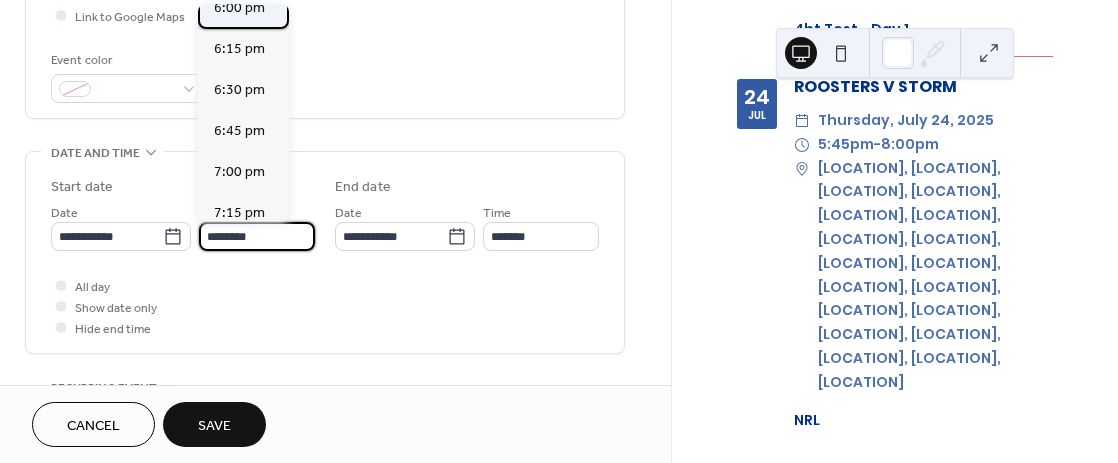 click on "6:00 pm" at bounding box center (239, 8) 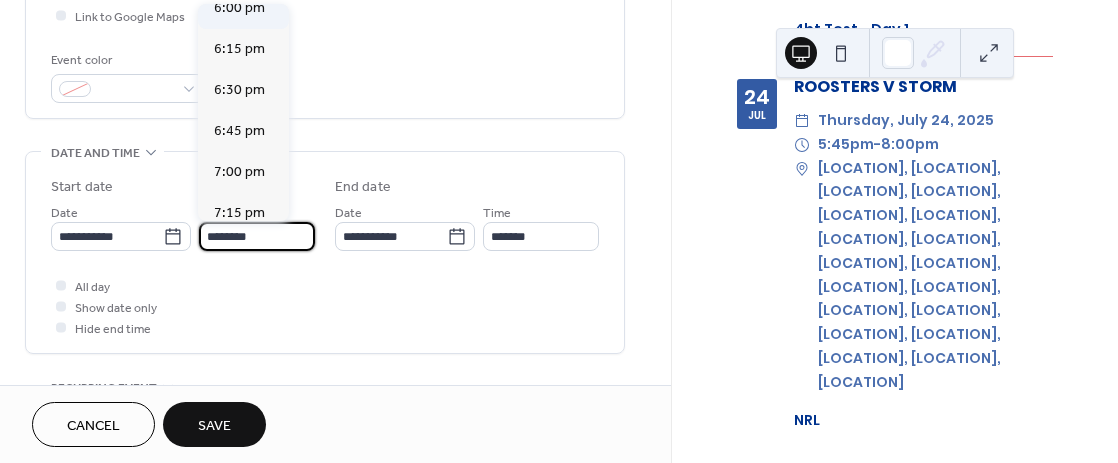 type on "*******" 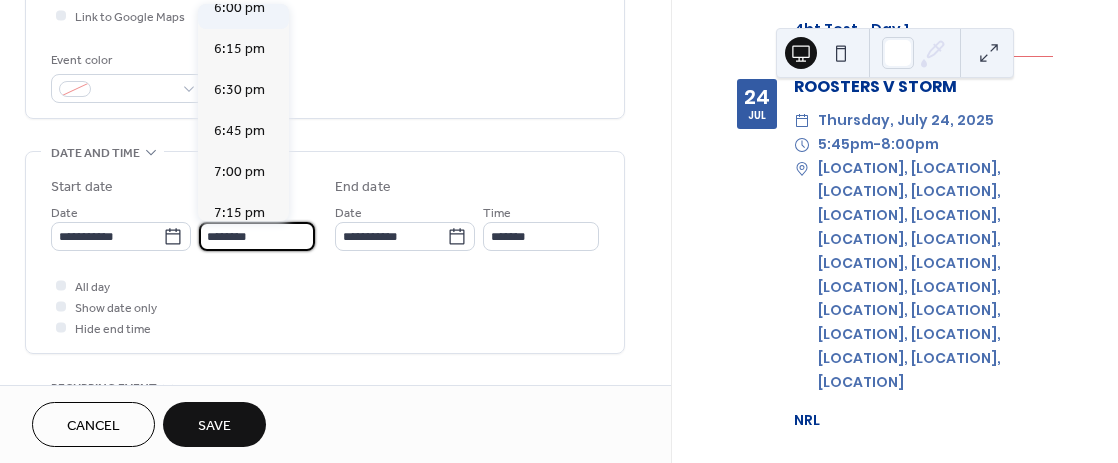type on "*******" 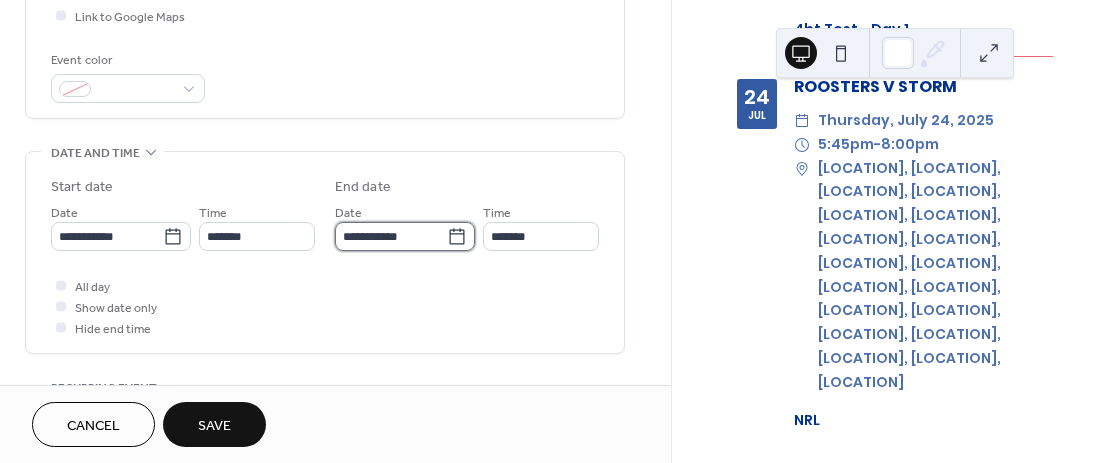 click on "**********" at bounding box center [391, 236] 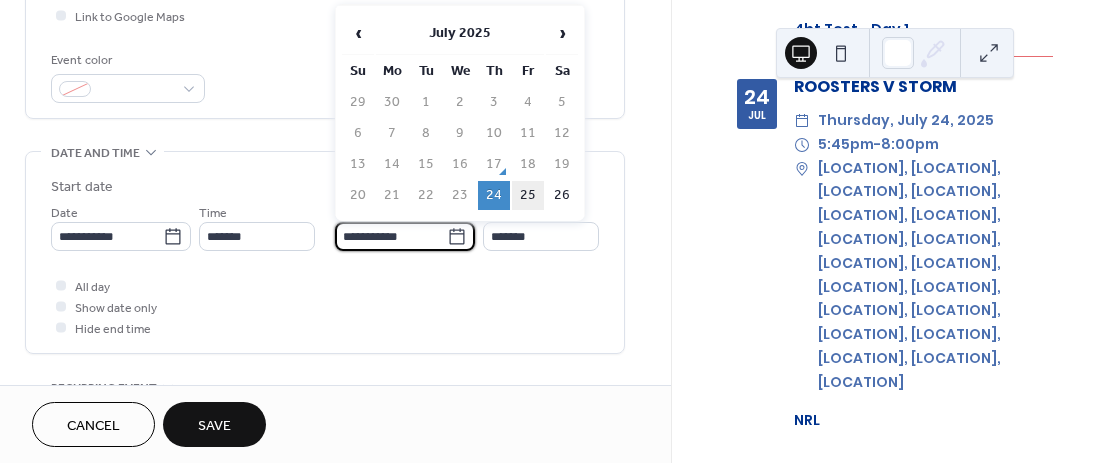 click on "25" at bounding box center (528, 195) 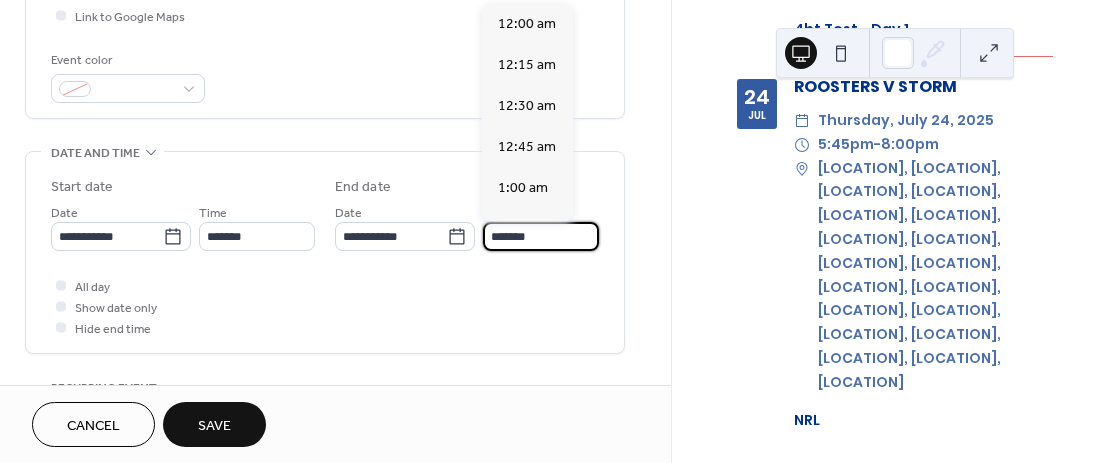 click on "*******" at bounding box center (541, 236) 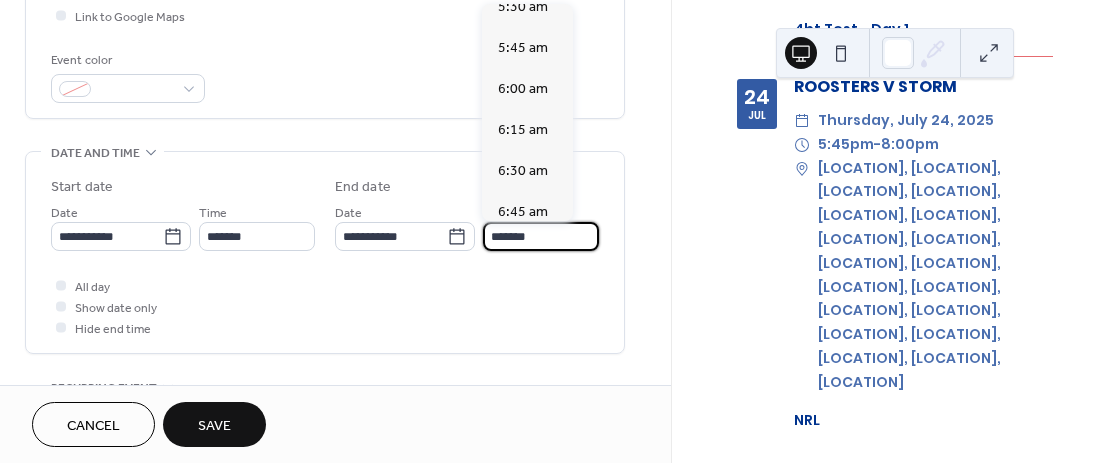 scroll, scrollTop: 419, scrollLeft: 0, axis: vertical 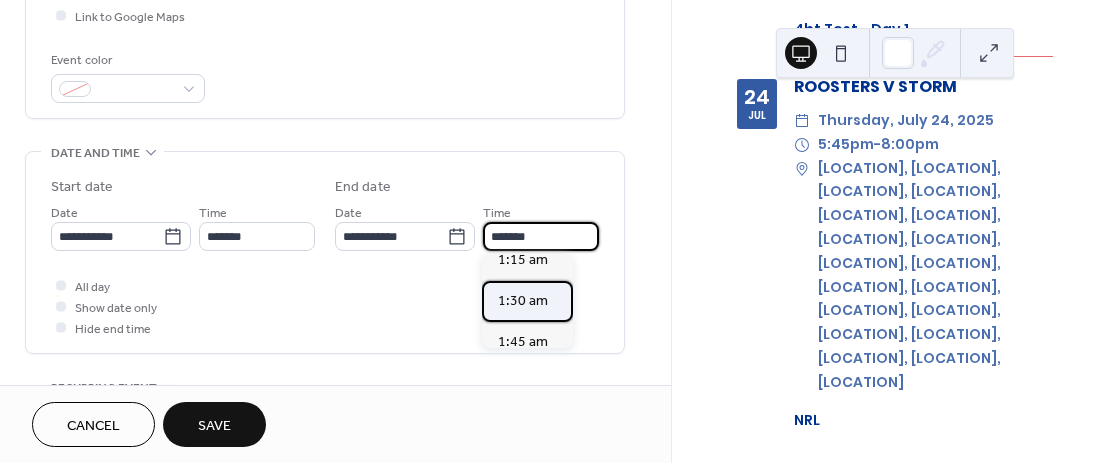 click on "1:30 am" at bounding box center [523, 300] 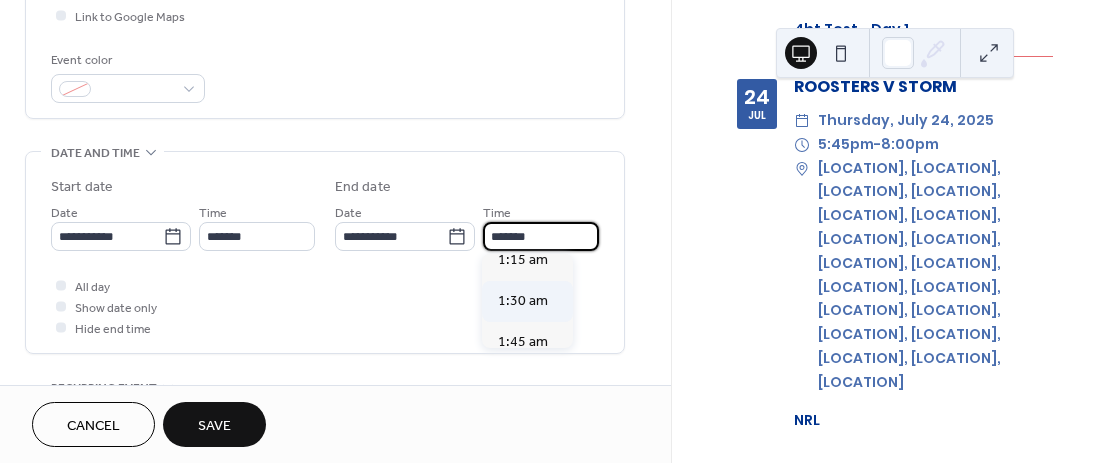 type on "*******" 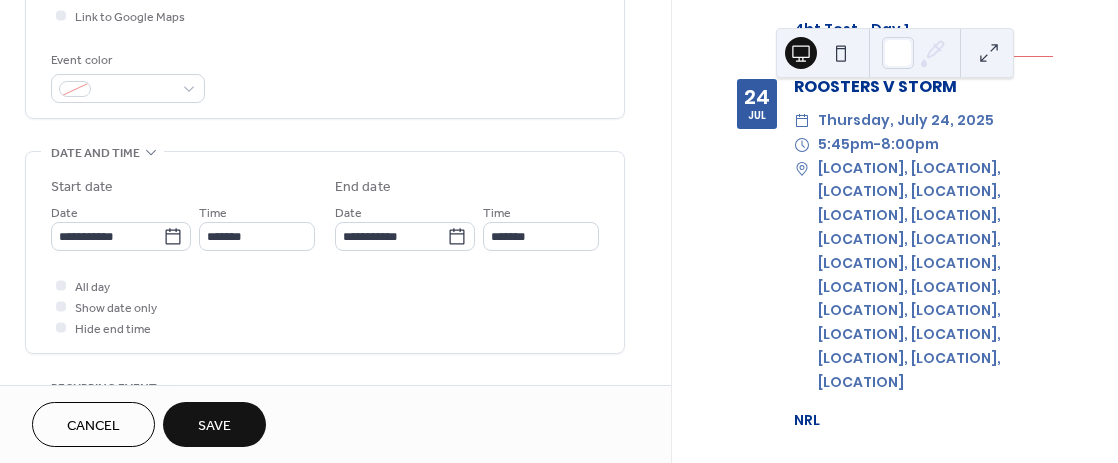 click on "Save" at bounding box center (214, 426) 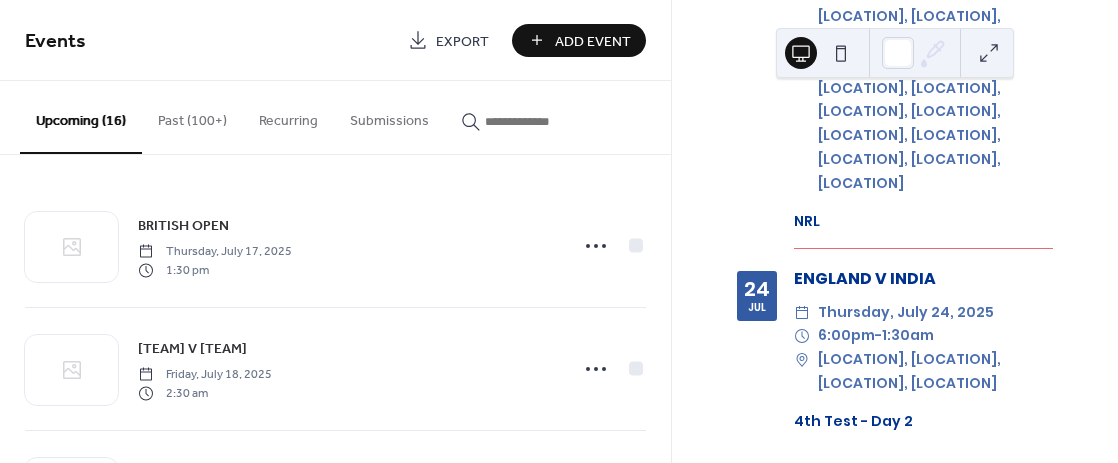 scroll, scrollTop: 4427, scrollLeft: 0, axis: vertical 